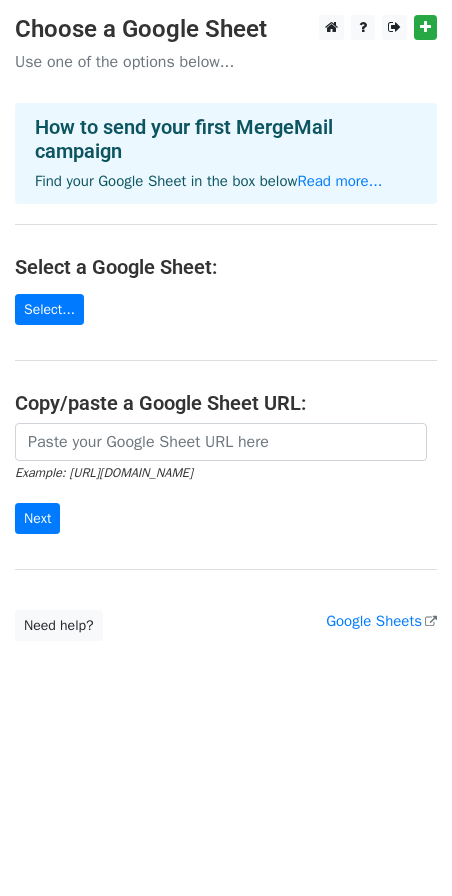 scroll, scrollTop: 0, scrollLeft: 0, axis: both 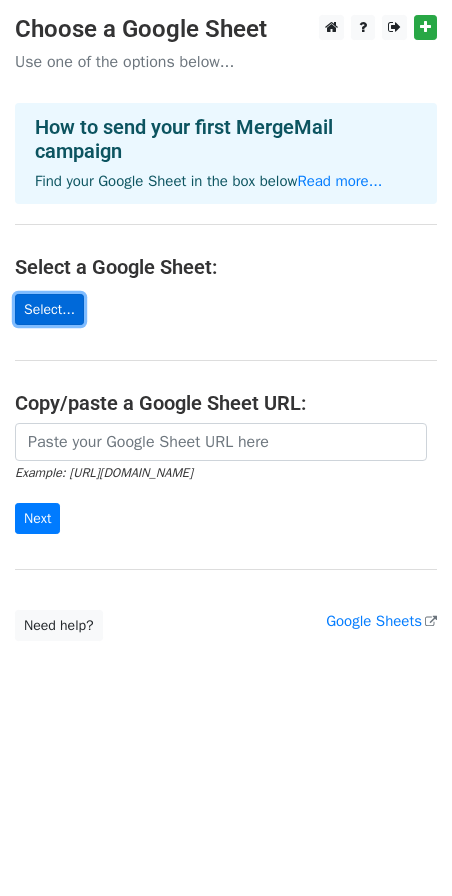 click on "Select..." at bounding box center [49, 309] 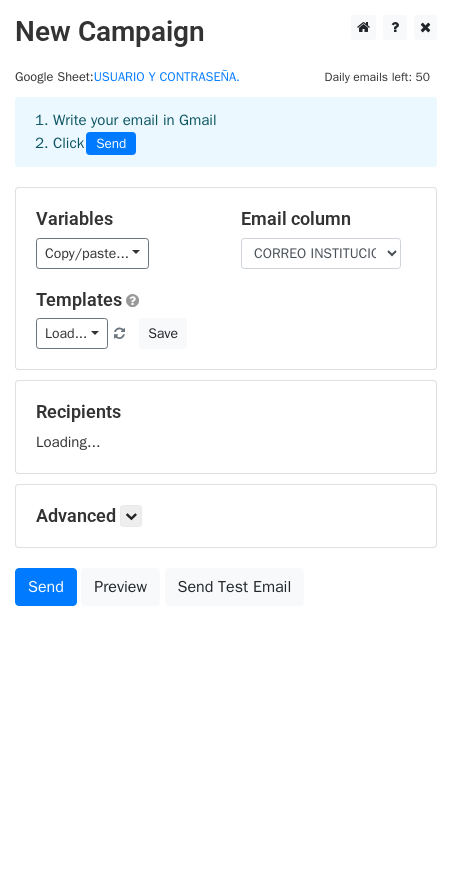 scroll, scrollTop: 0, scrollLeft: 0, axis: both 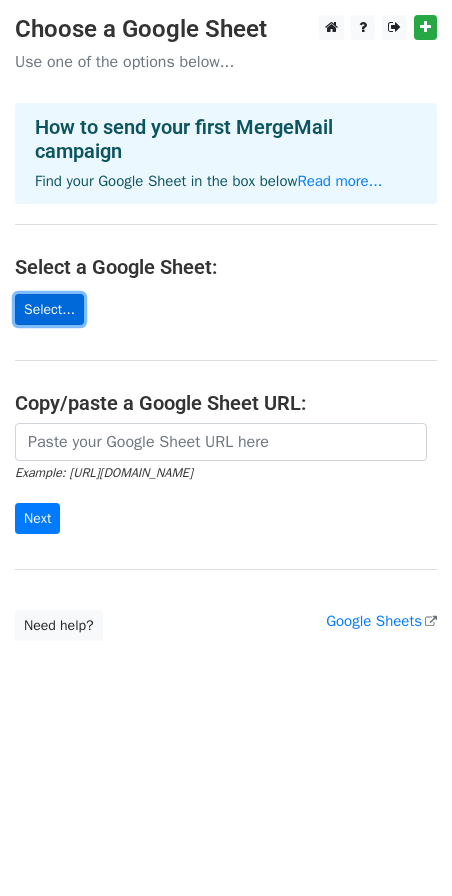 click on "Select..." at bounding box center (49, 309) 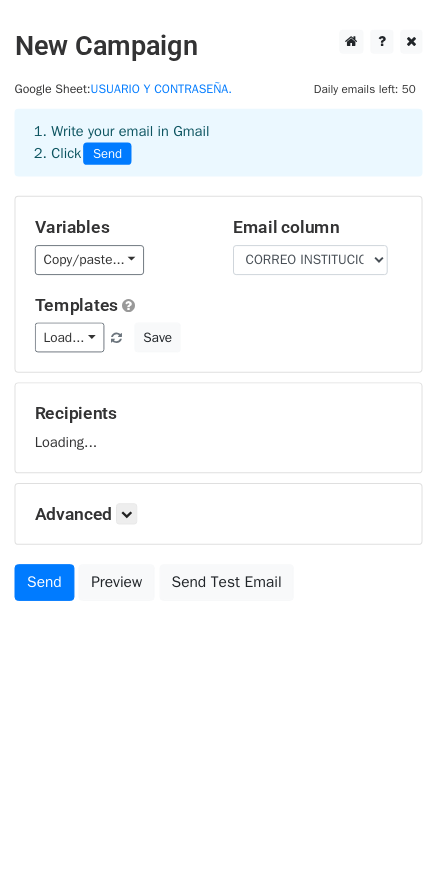 scroll, scrollTop: 0, scrollLeft: 0, axis: both 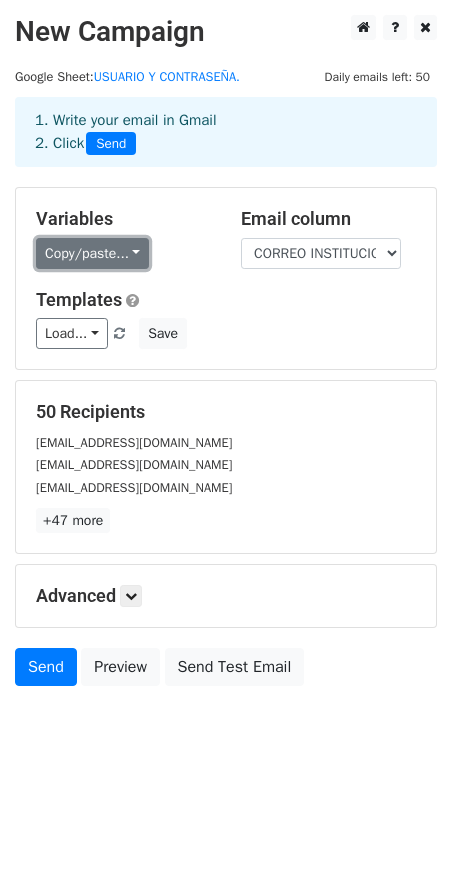click on "Copy/paste..." at bounding box center (92, 253) 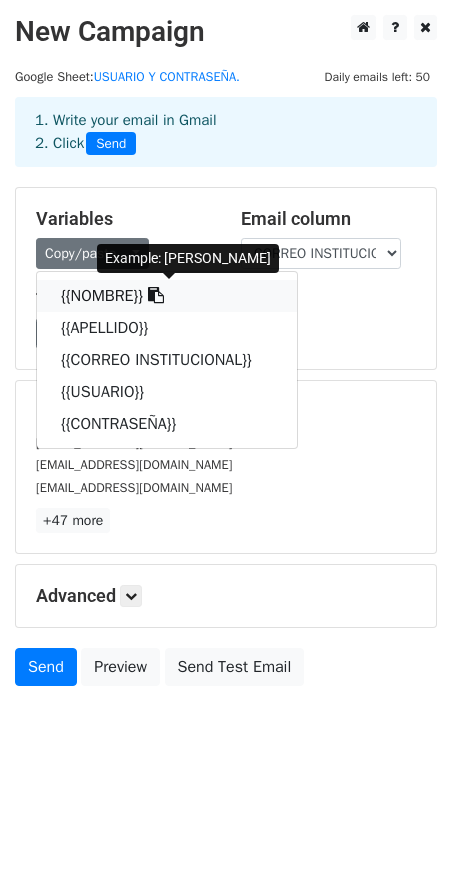 click on "{{NOMBRE}}" at bounding box center (167, 296) 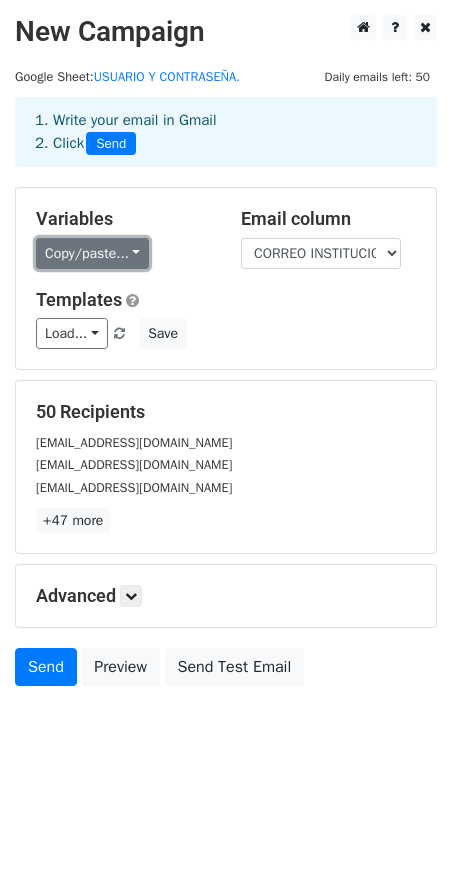 click on "Copy/paste..." at bounding box center (92, 253) 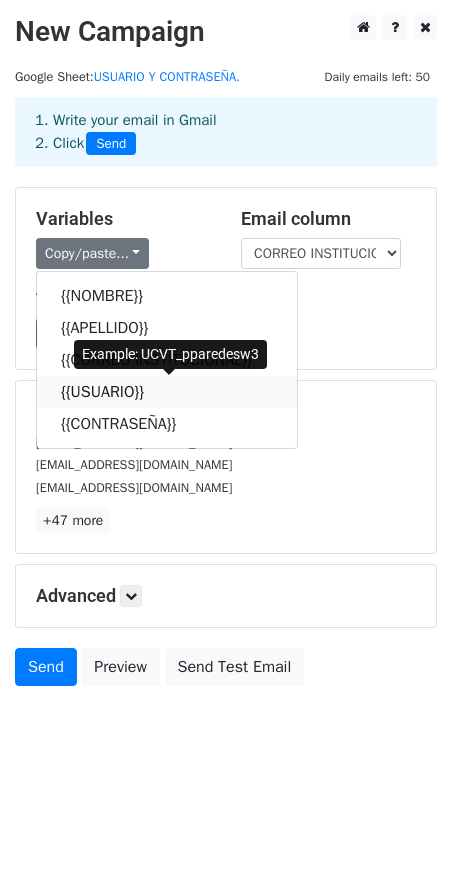 click on "{{USUARIO}}" at bounding box center [167, 392] 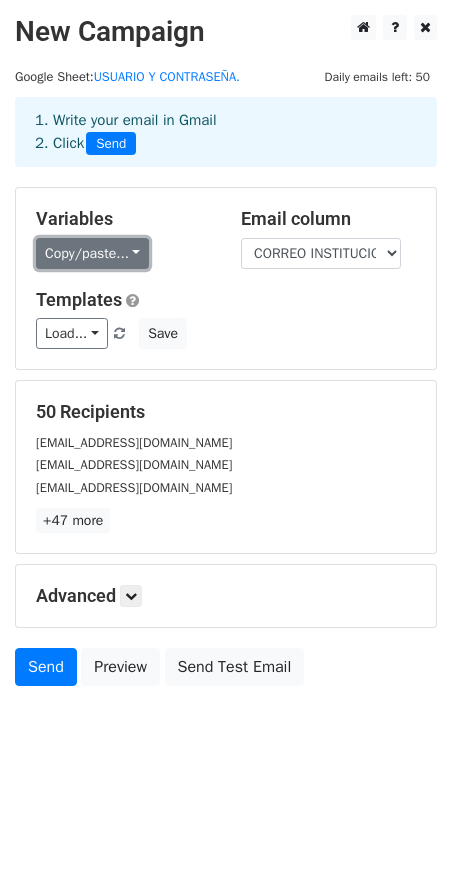 click on "Copy/paste..." at bounding box center [92, 253] 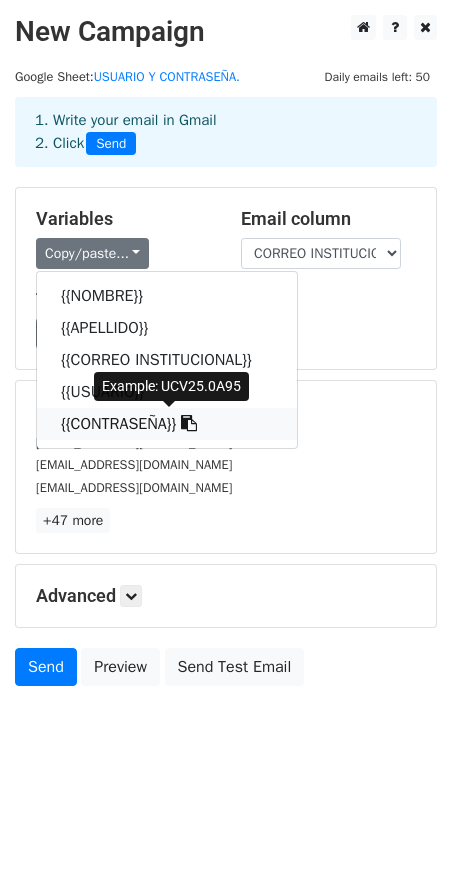 click on "{{CONTRASEÑA}}" at bounding box center [167, 424] 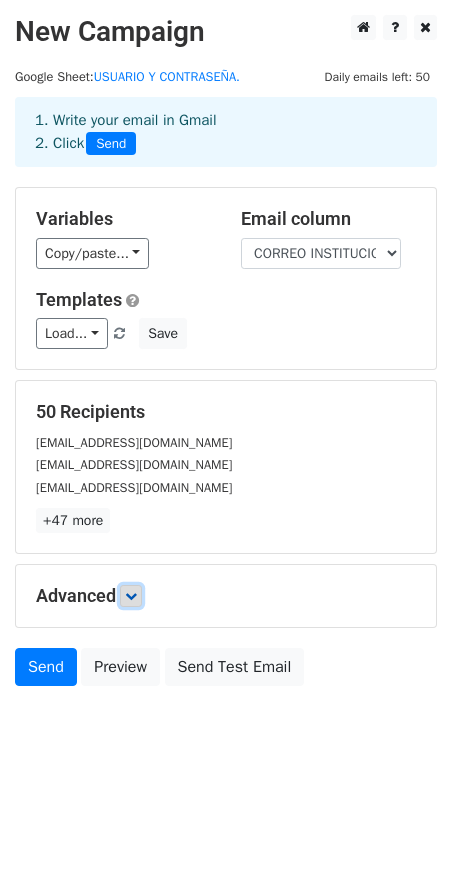 click at bounding box center (131, 596) 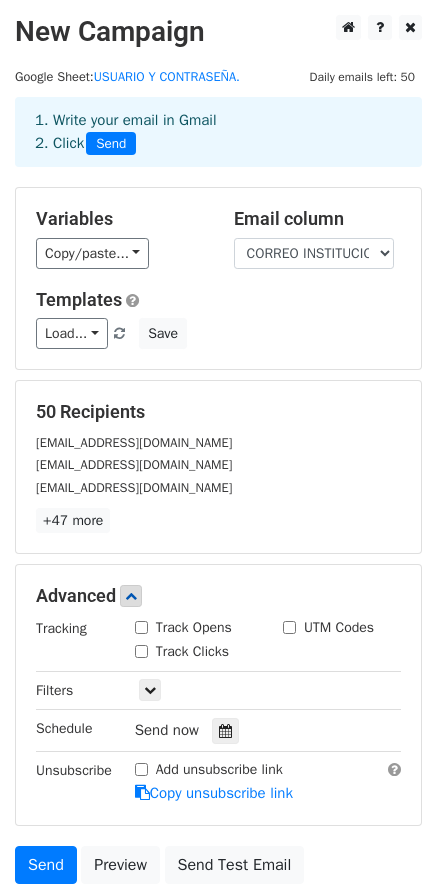 click on "Track Opens" at bounding box center [141, 627] 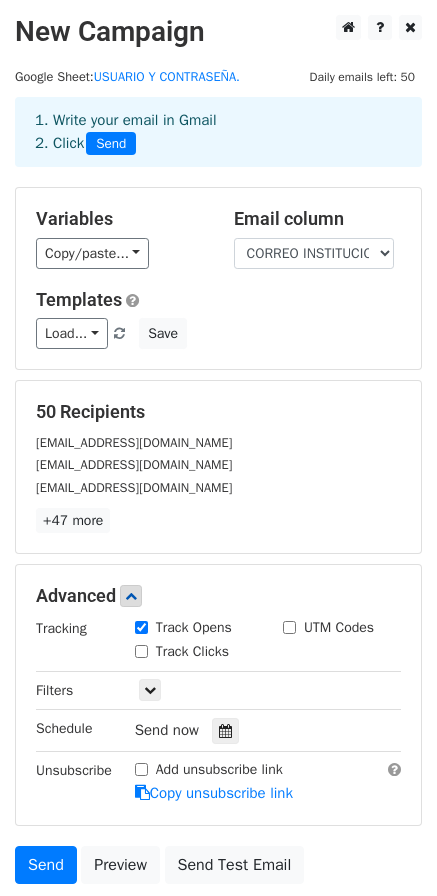click on "Track Clicks" at bounding box center (182, 651) 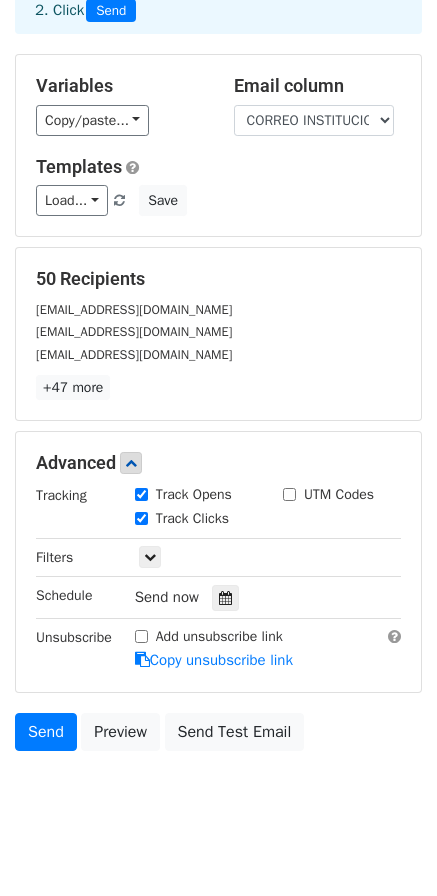 scroll, scrollTop: 156, scrollLeft: 0, axis: vertical 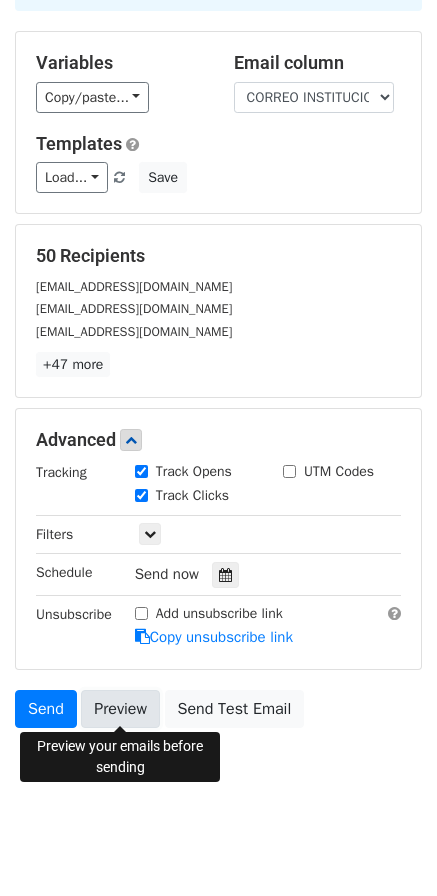 click on "Preview" at bounding box center [120, 709] 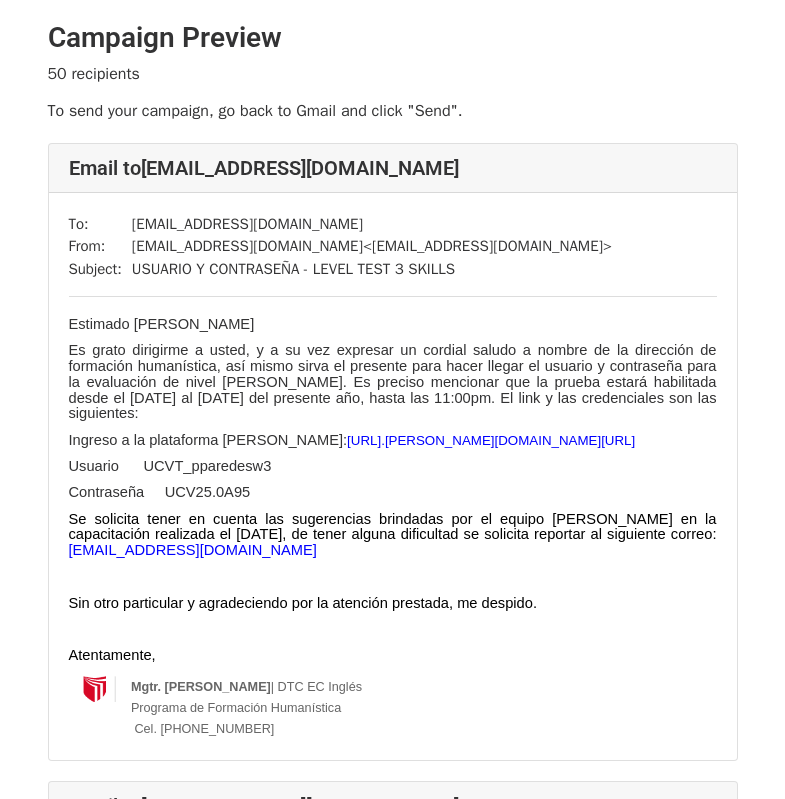 scroll, scrollTop: 0, scrollLeft: 0, axis: both 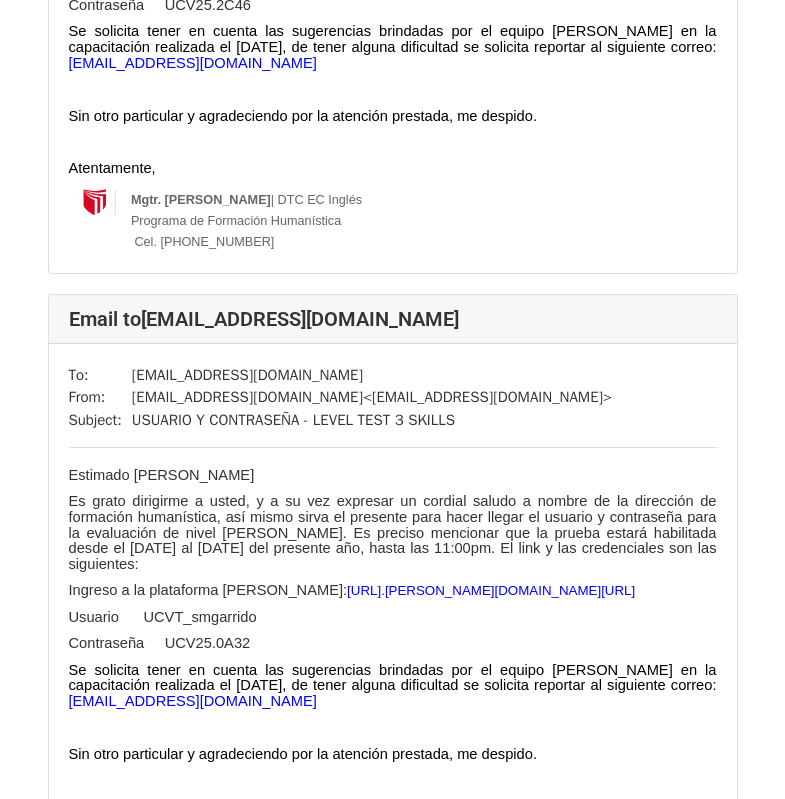 click on "Estimado Victor Julio Es grato dirigirme a usted, y a su vez expresar un cordial saludo a nombre de la dirección de formación humanística, así mismo sirva el presente para hacer llegar el usuario y contraseña para la evaluación de nivel de inglés. Es preciso mencionar que la prueba estará habilitada desde el miércoles 16 al 20 de julio del presente año, hasta las 11:00pm. El link y las credenciales son las siguientes: Ingreso a la plataforma Pearson:  https://english-testhub. pearson.com/ Usuario      UCVT_vgutierrezg Contraseña     UCV25.4@96 Se solicita tener en cuenta las sugerencias brindadas por el equipo de Pearson en la capacitación realizada el 11 de julio, de tener alguna dificultad se solicita reportar al siguiente correo:  czegarrama@ucv.edu.pe   Sin otro particular y agradeciendo por la atención prestada, me despido.   Atentamente," at bounding box center (393, 1917) 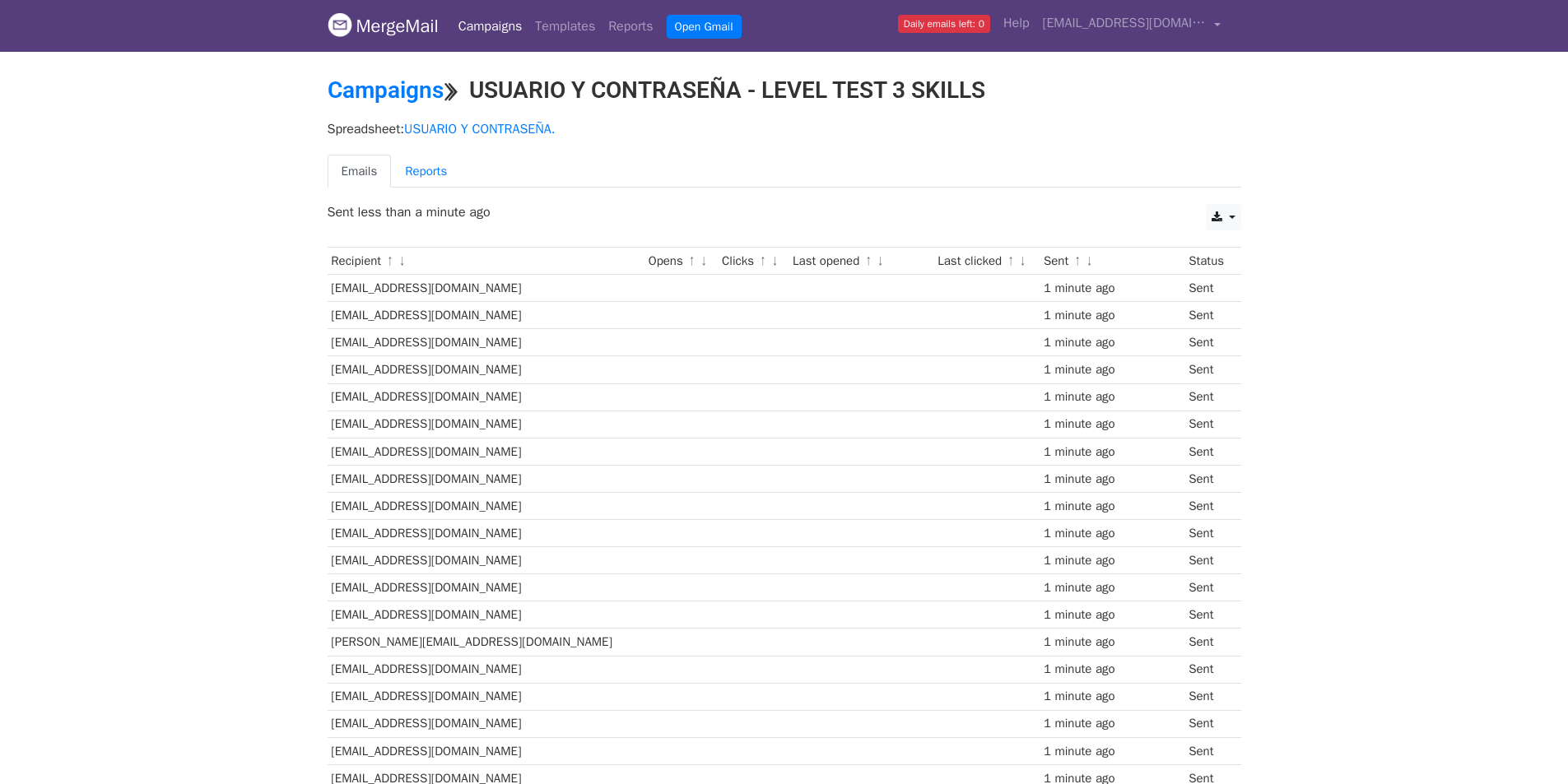 scroll, scrollTop: 0, scrollLeft: 0, axis: both 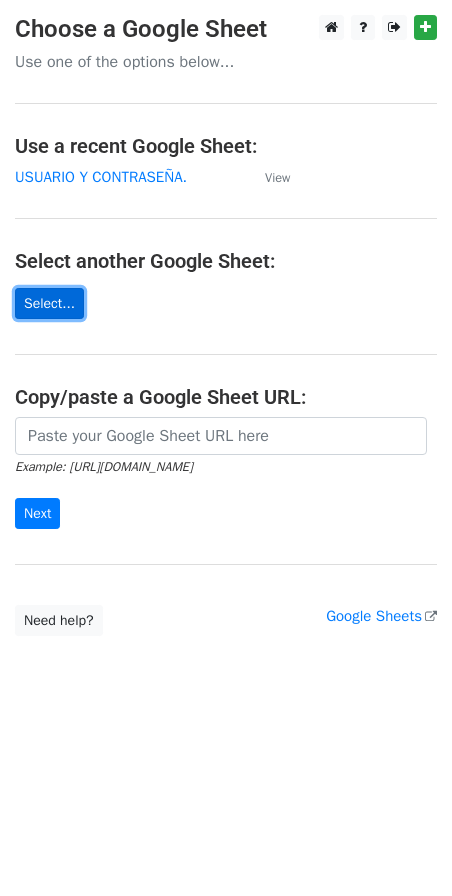 click on "Select..." at bounding box center [49, 303] 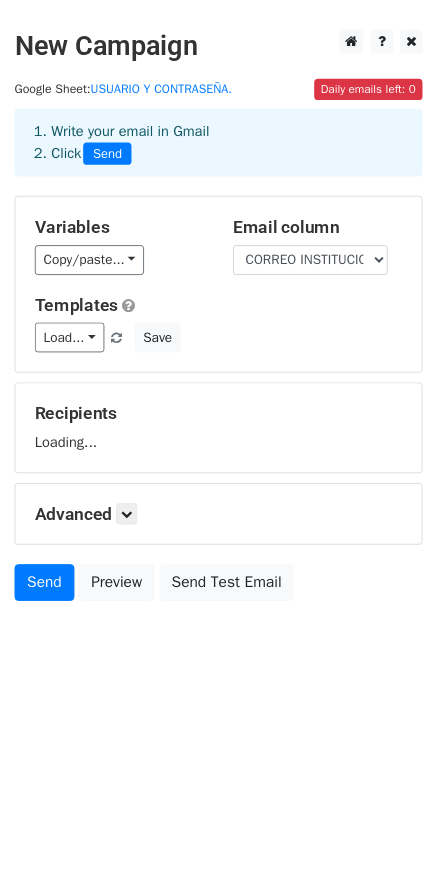 scroll, scrollTop: 0, scrollLeft: 0, axis: both 